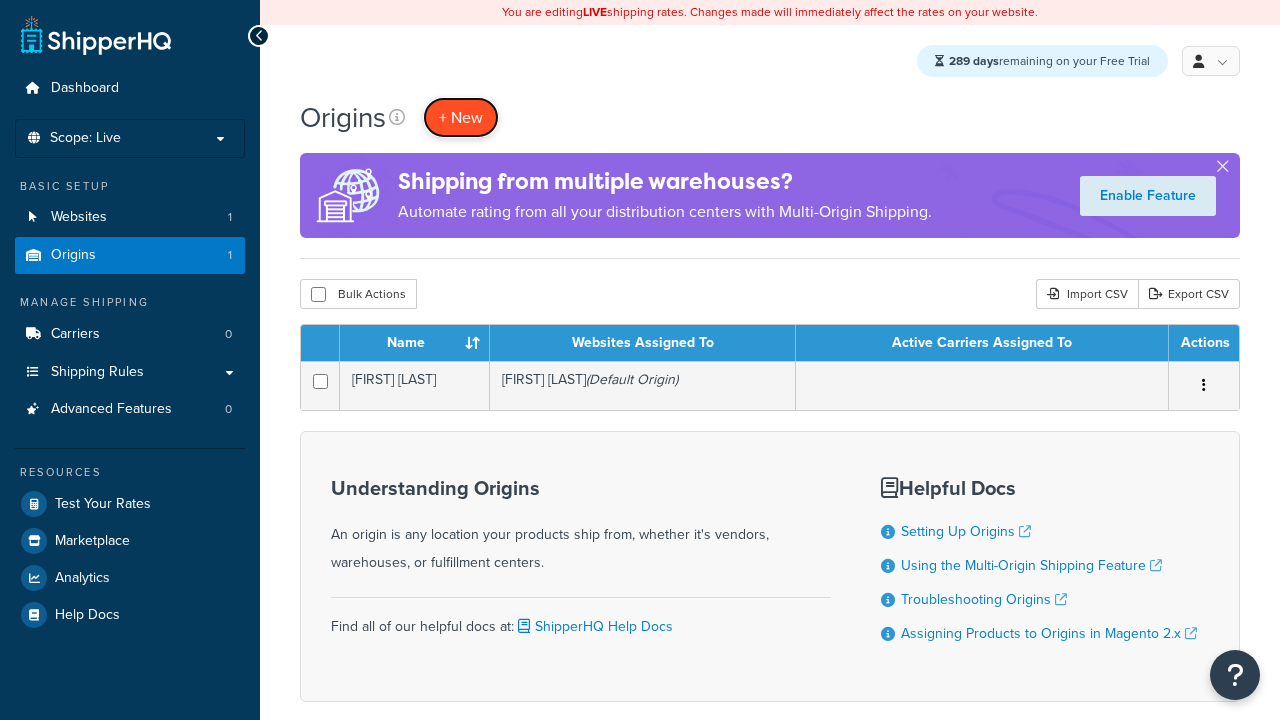 click on "+ New" at bounding box center [461, 117] 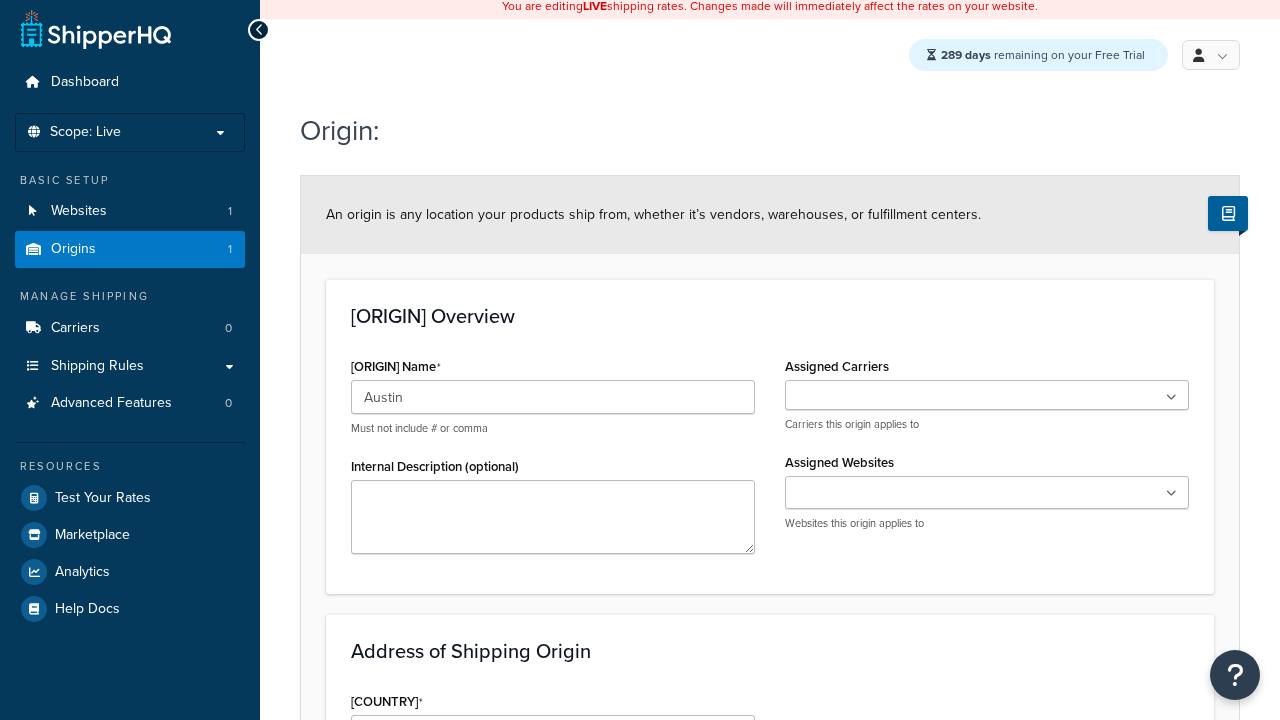 type on "Austin" 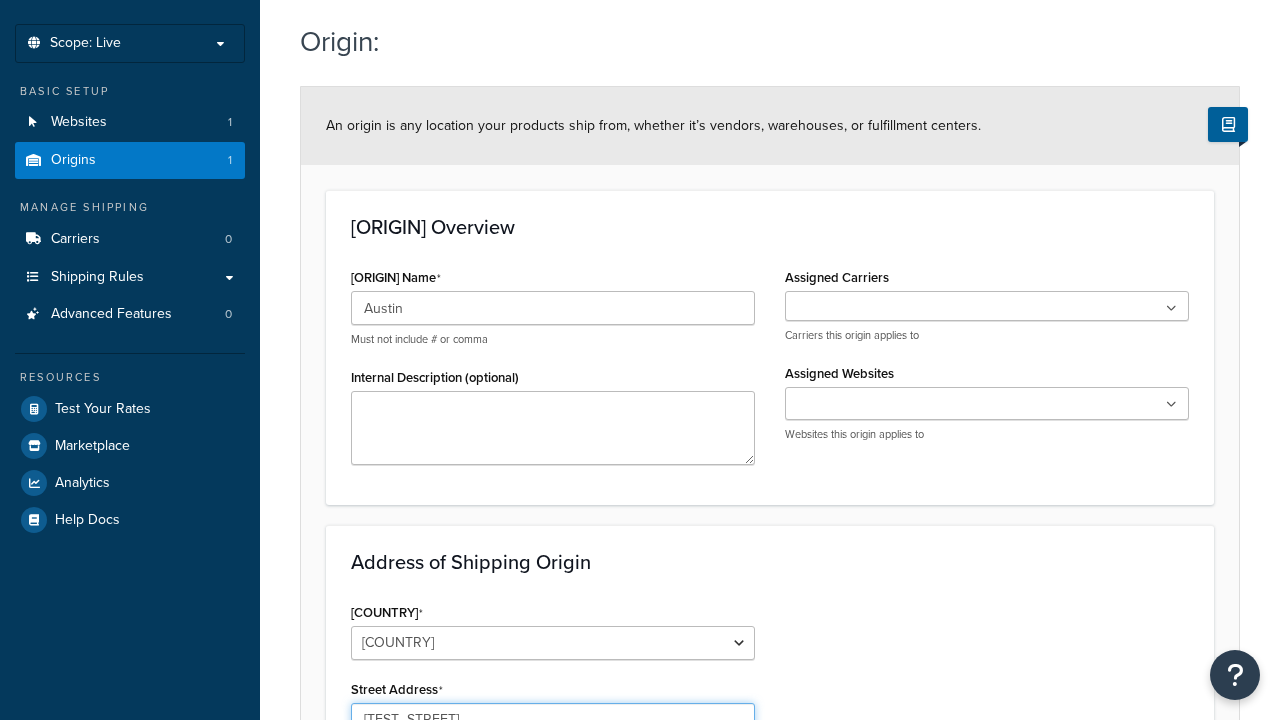 type on "[TEST_STREET]" 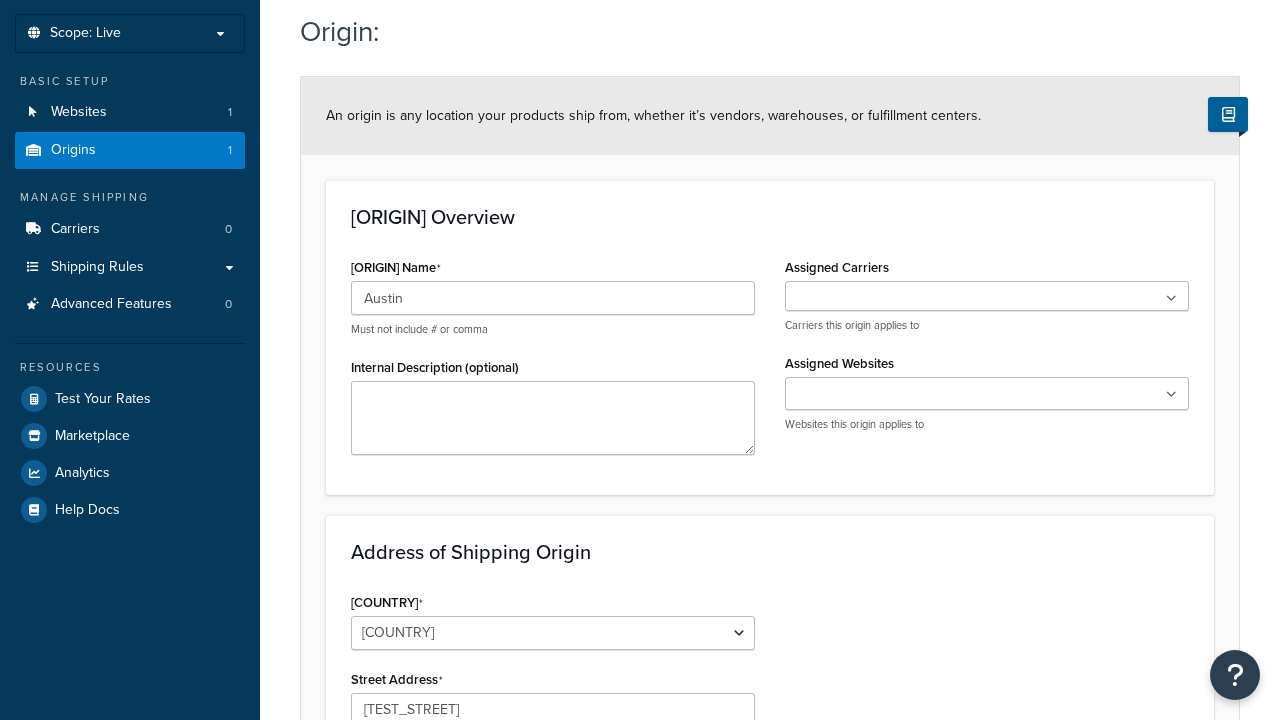 type on "Austin" 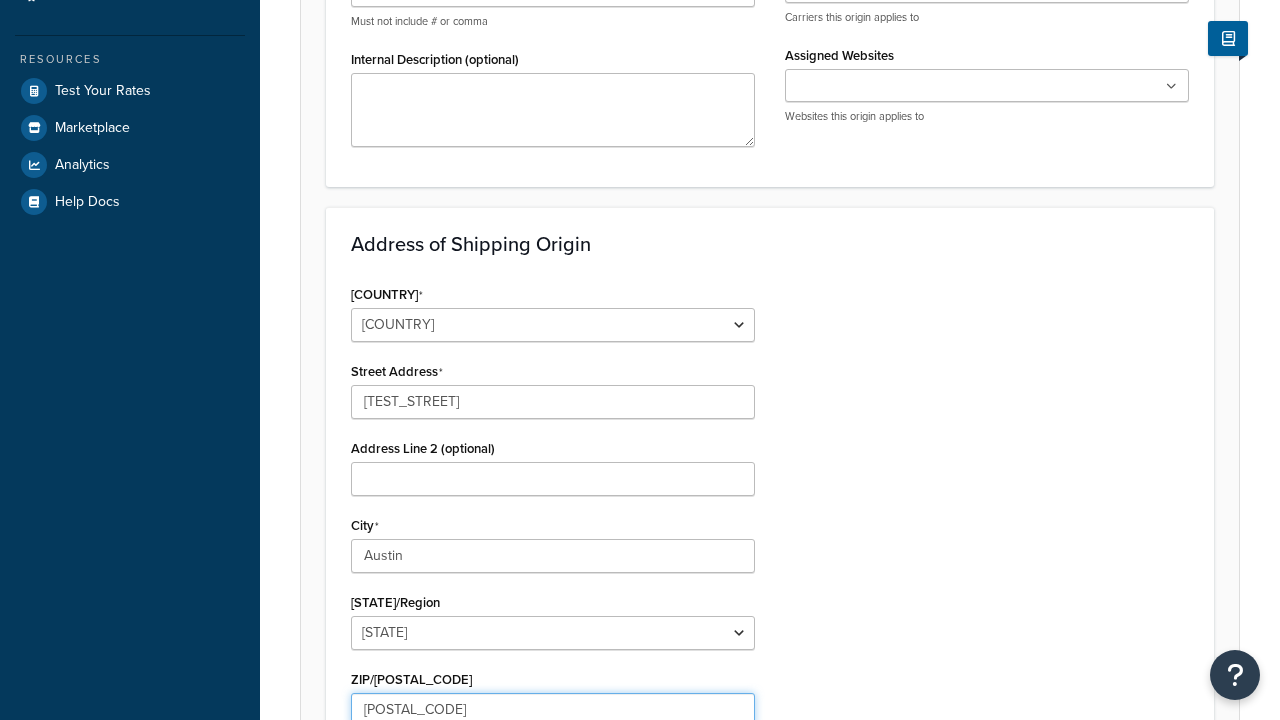 type on "[POSTAL_CODE]" 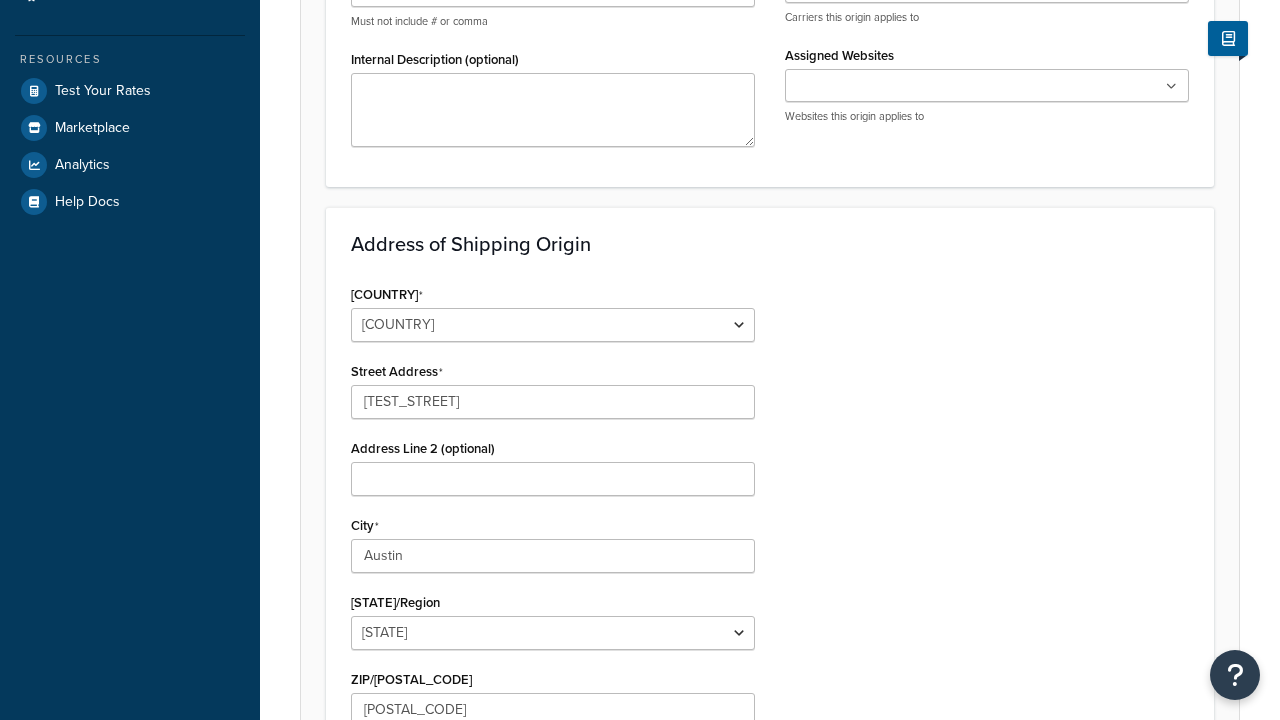 click on "Save" at bounding box center (759, 853) 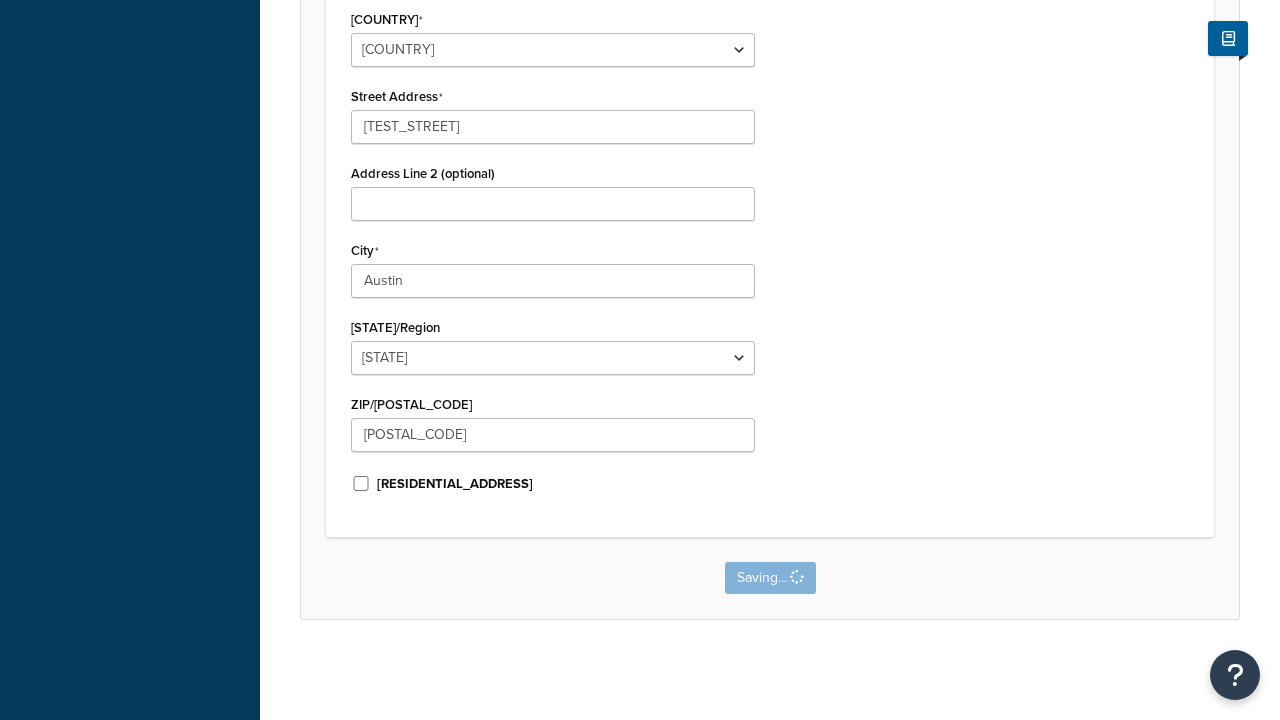 scroll, scrollTop: 0, scrollLeft: 0, axis: both 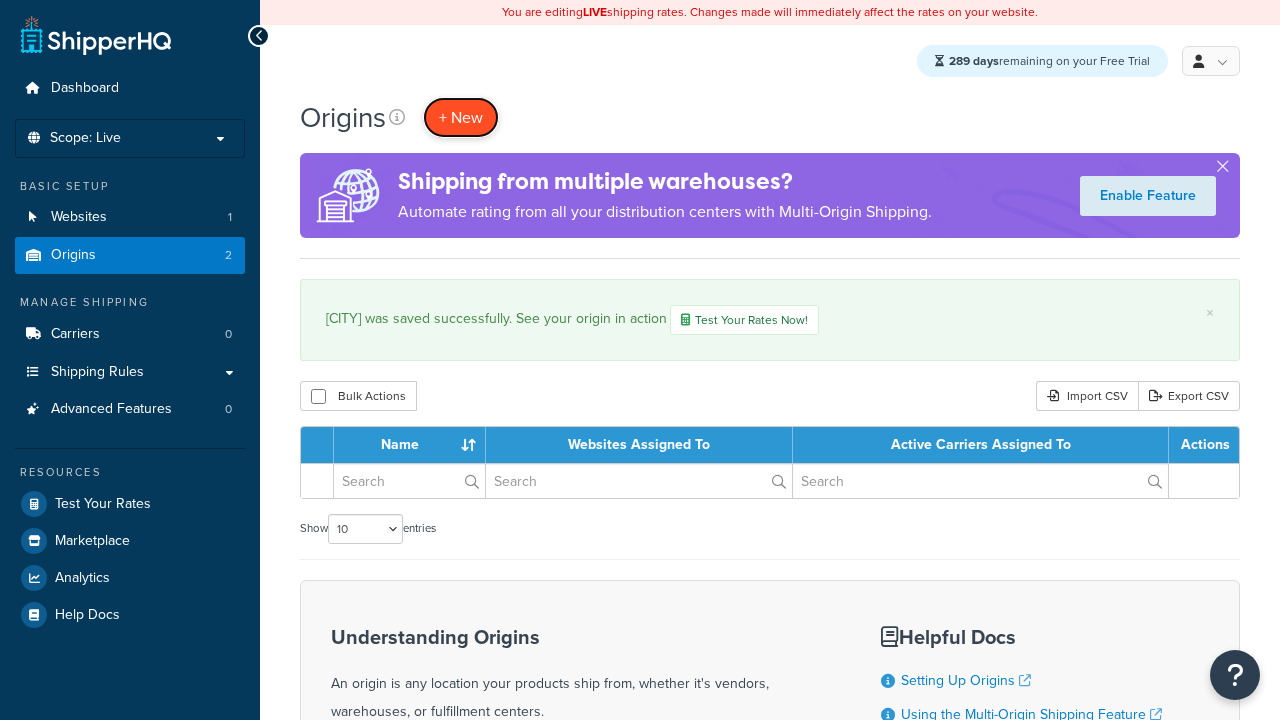 click on "+ New" at bounding box center [461, 117] 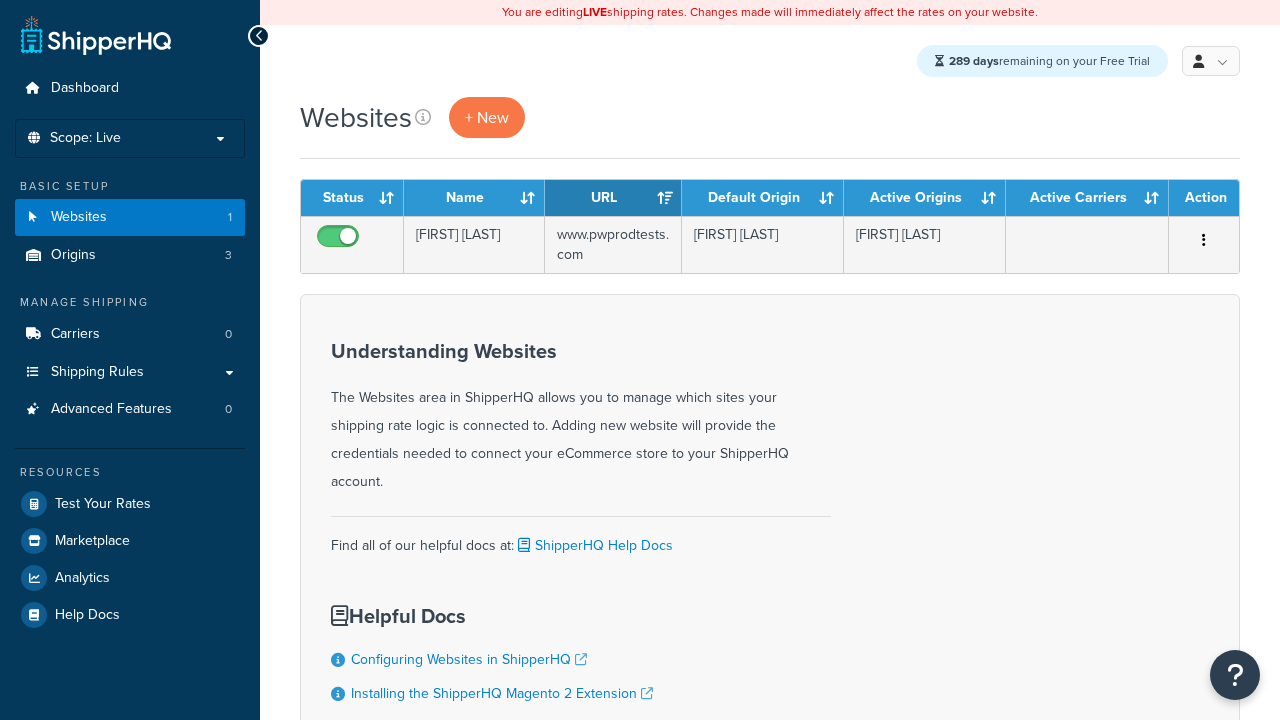 scroll, scrollTop: 0, scrollLeft: 0, axis: both 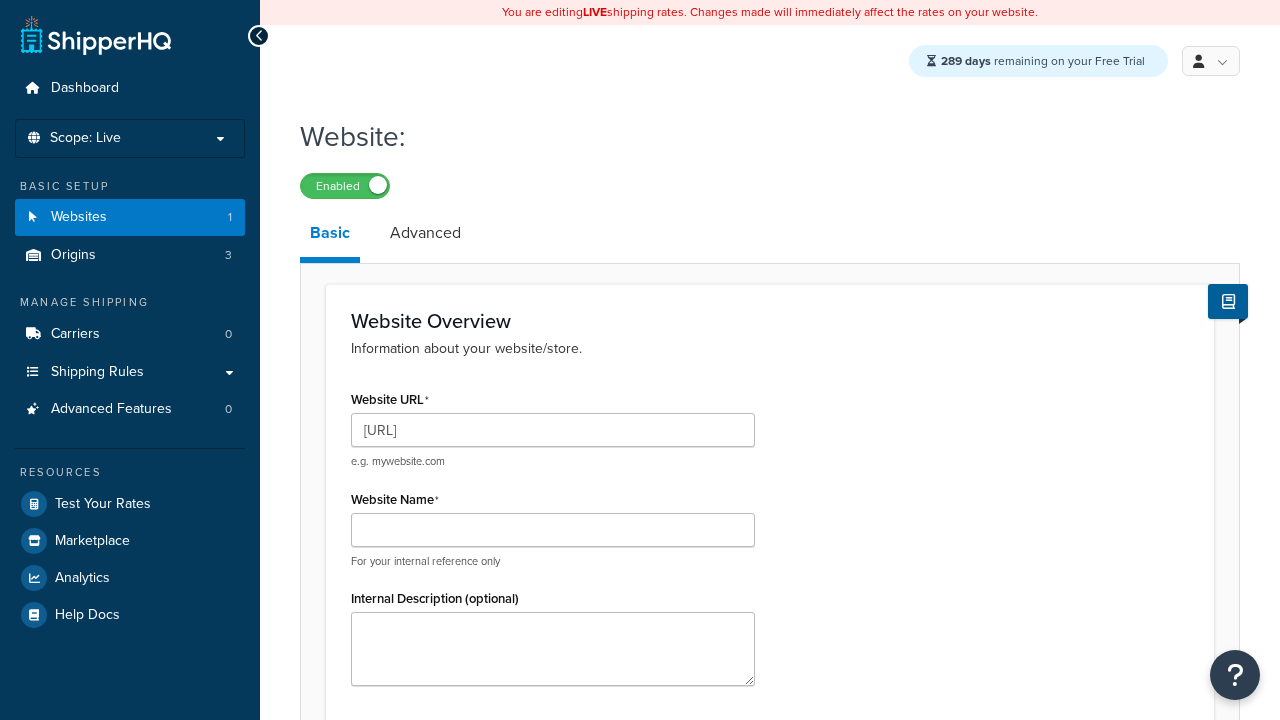 type on "www.testregressionrc.com" 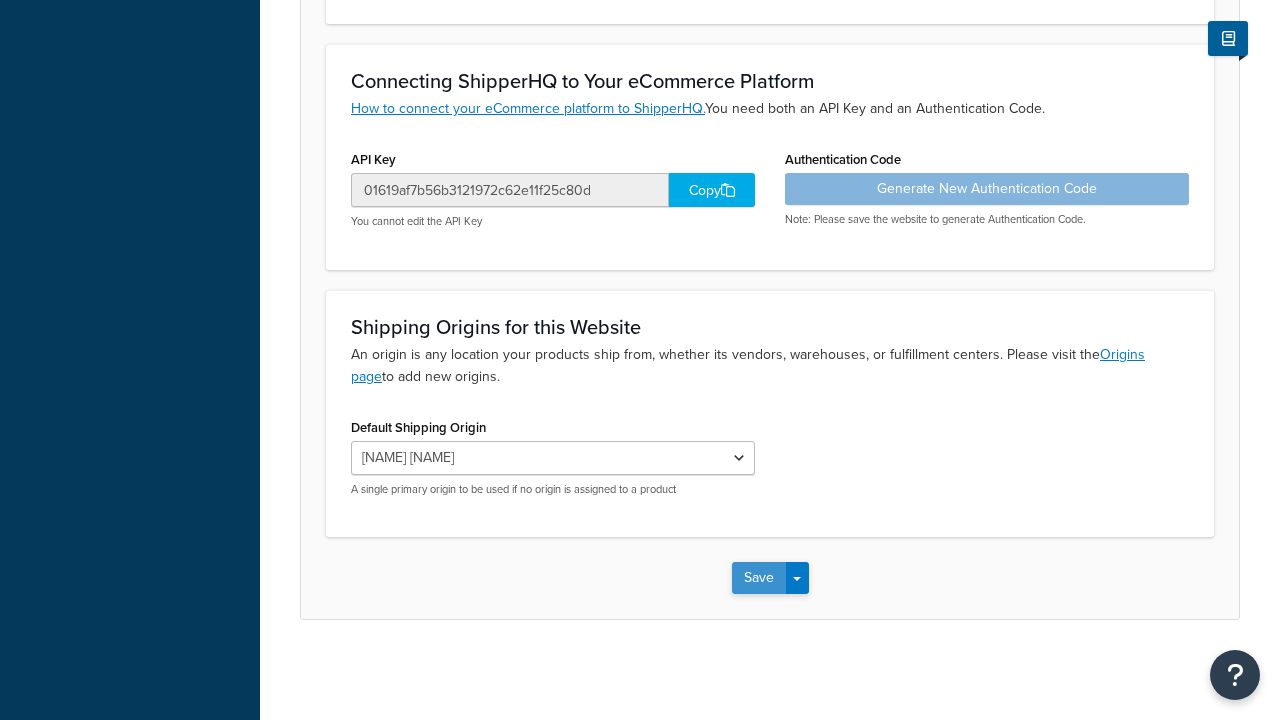 type on "RCregression" 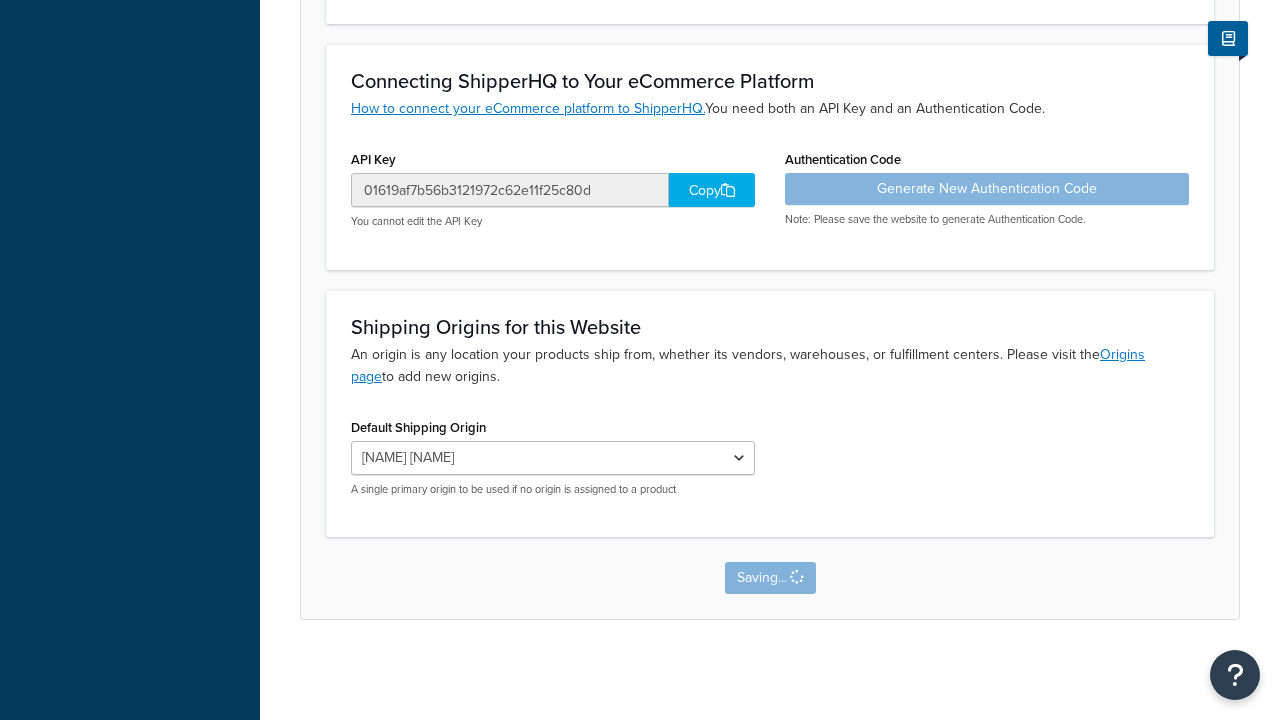 scroll, scrollTop: 0, scrollLeft: 0, axis: both 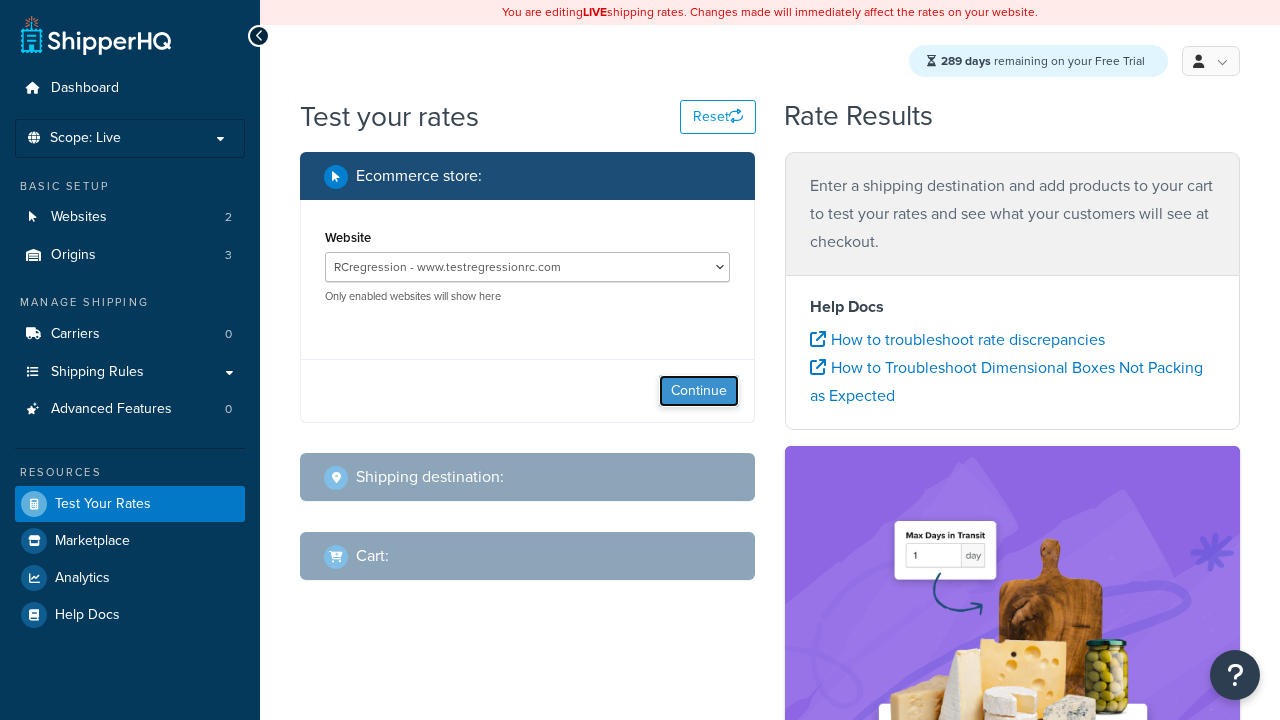 click on "Continue" at bounding box center [699, 391] 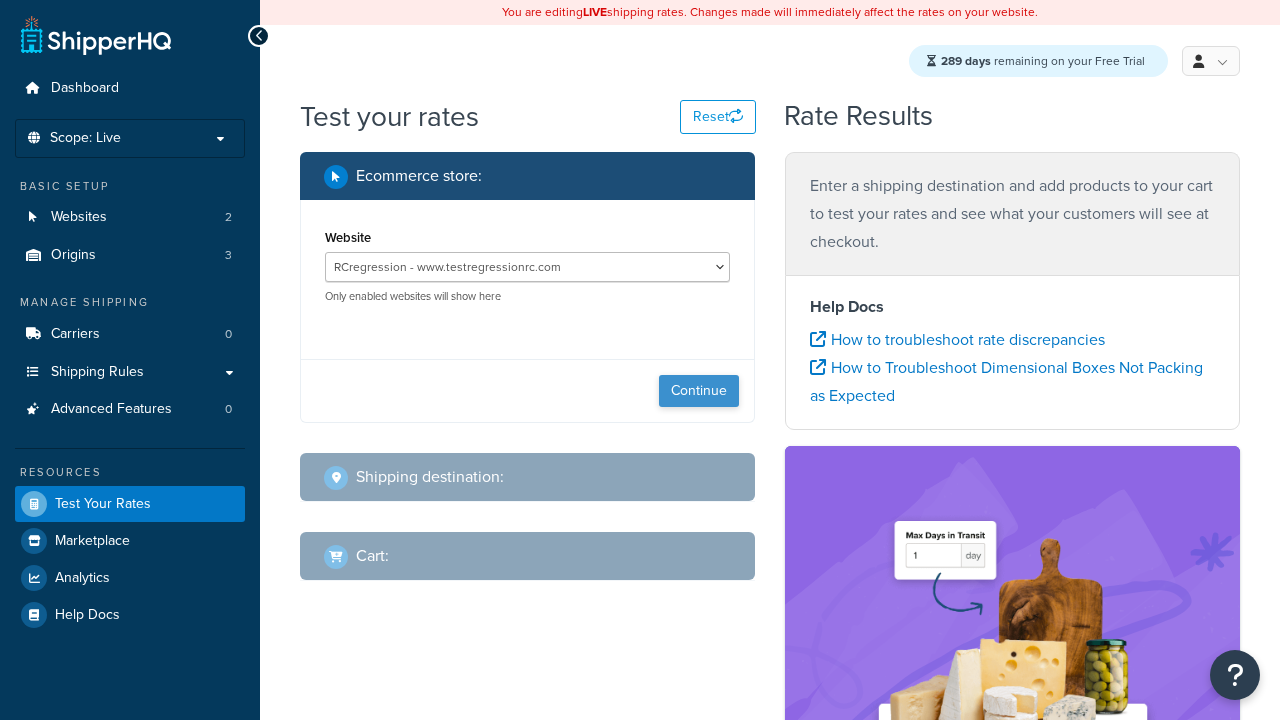 scroll, scrollTop: 0, scrollLeft: 0, axis: both 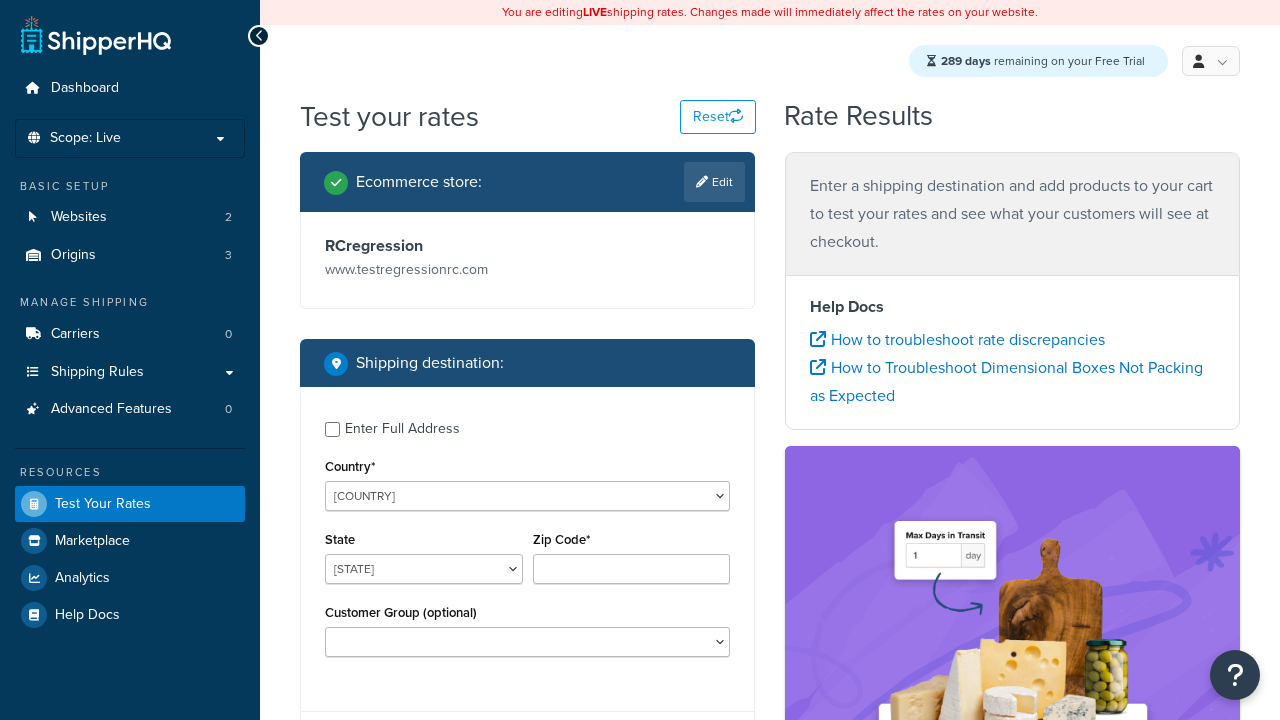 select on "TX" 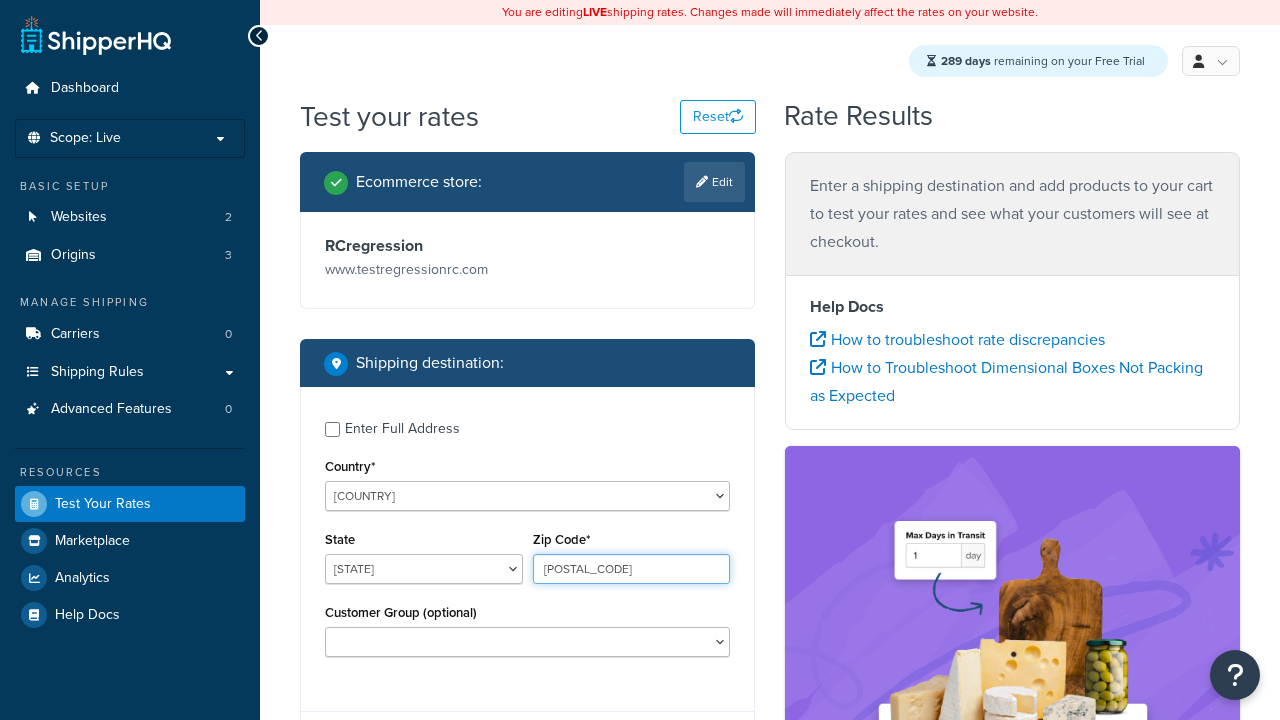 type on "78628" 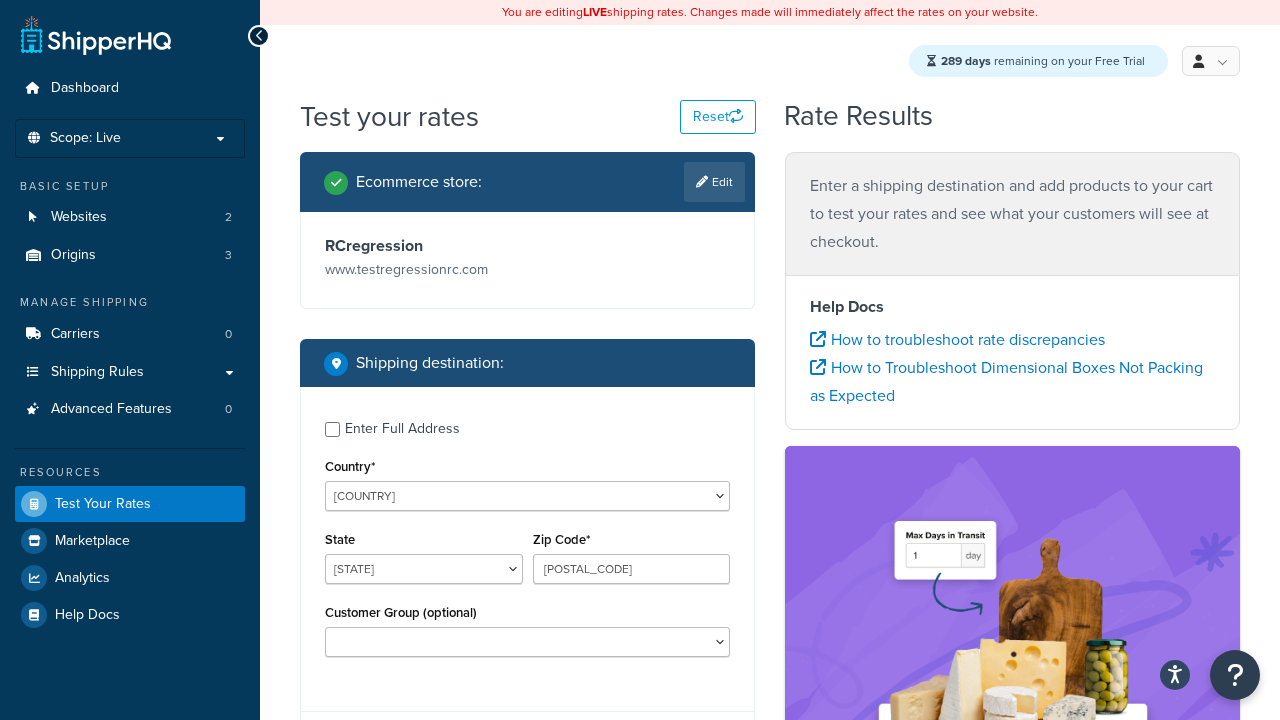 click on "Continue" at bounding box center [699, 743] 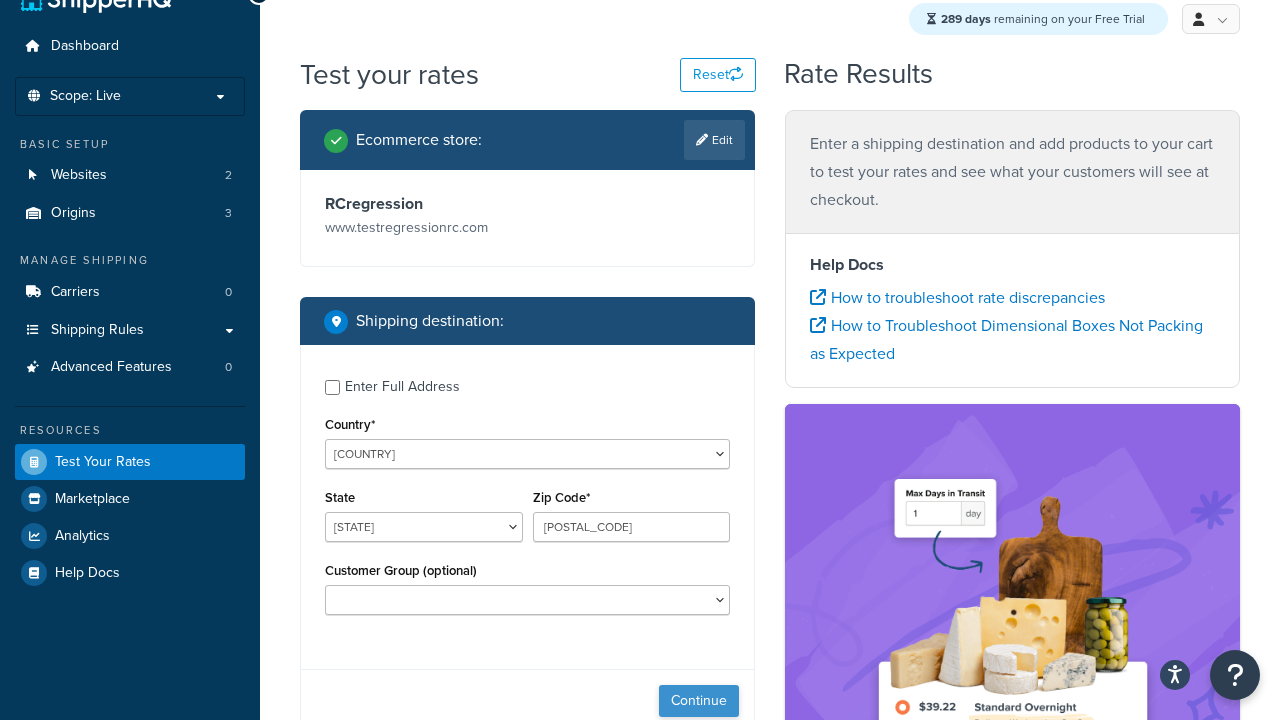 scroll, scrollTop: 131, scrollLeft: 0, axis: vertical 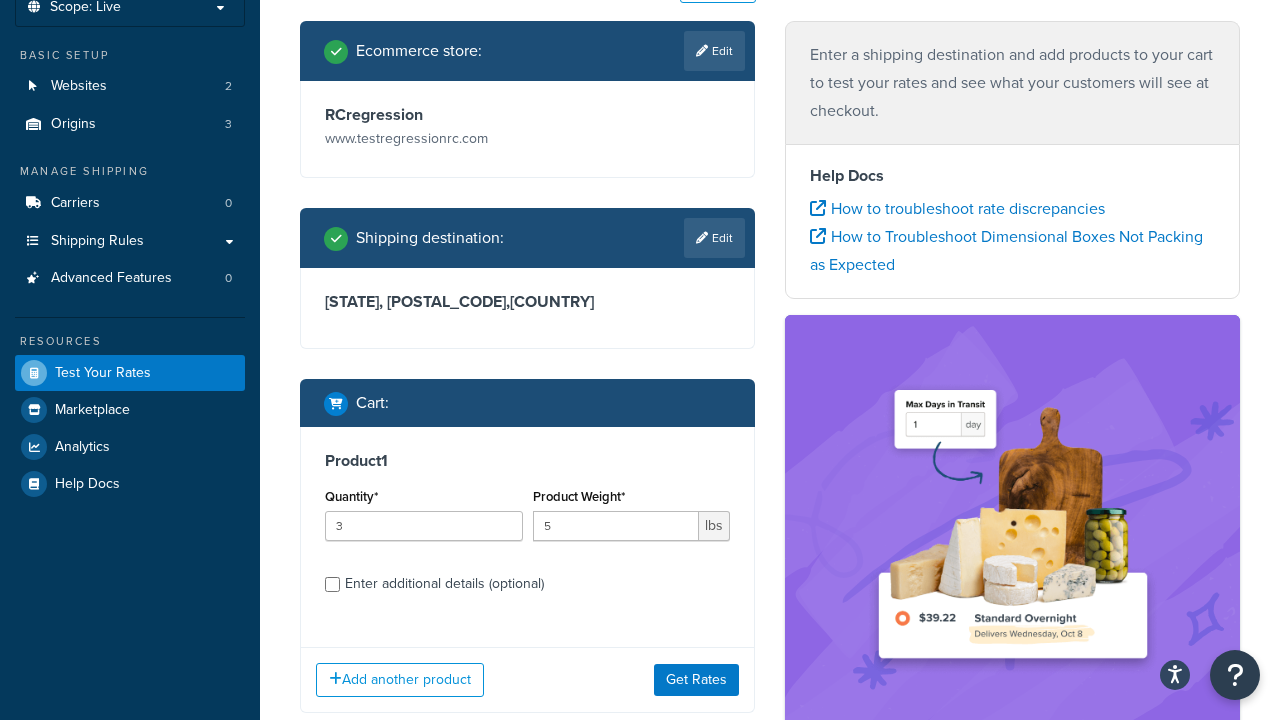 type on "5" 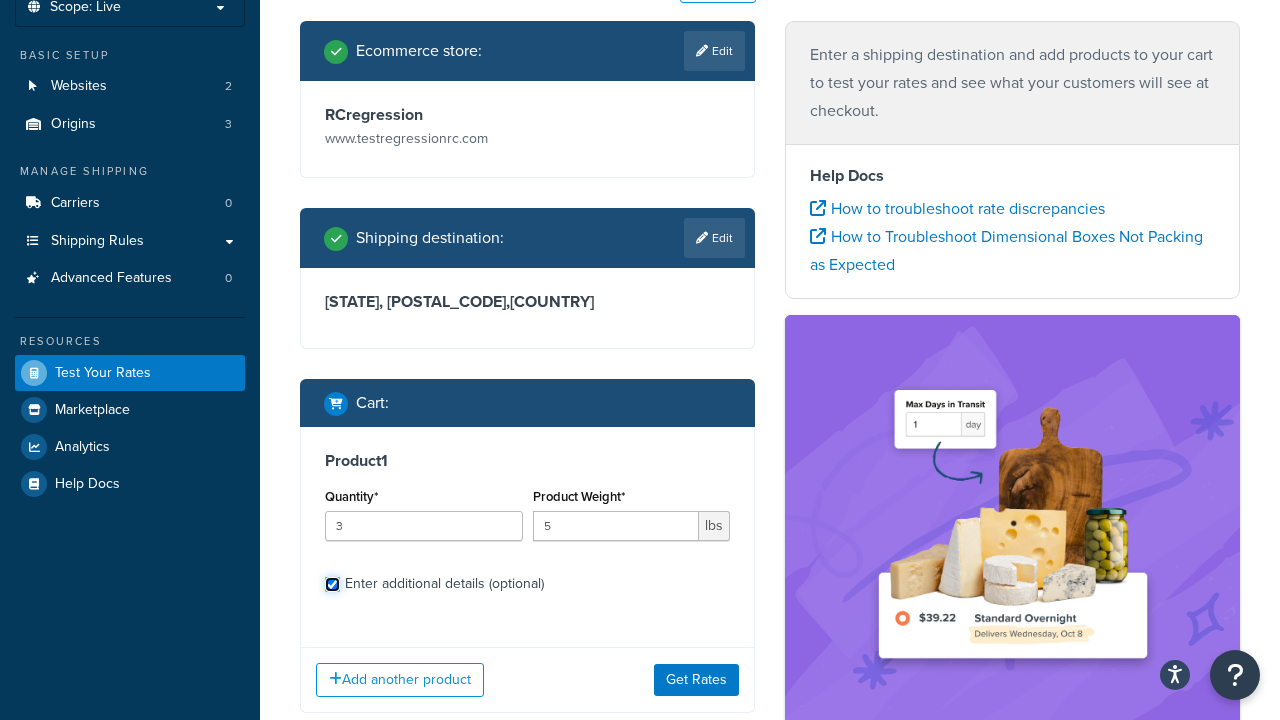 checkbox on "true" 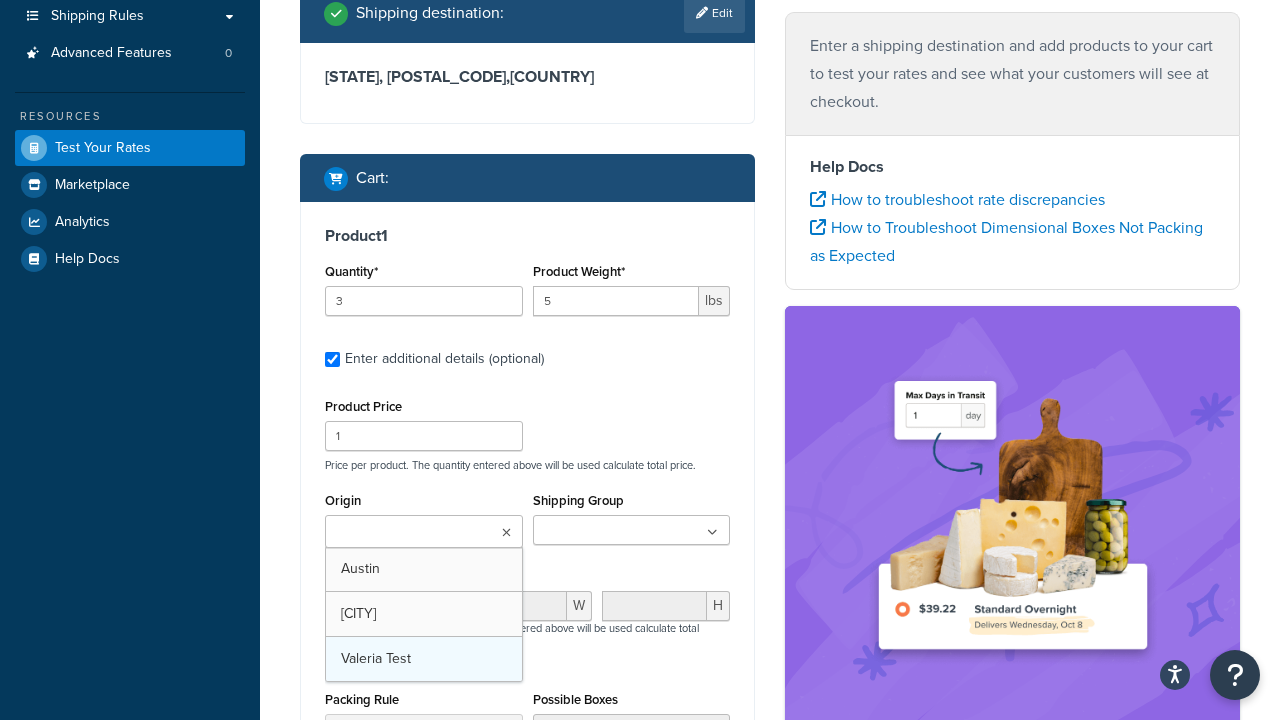 scroll, scrollTop: 0, scrollLeft: 0, axis: both 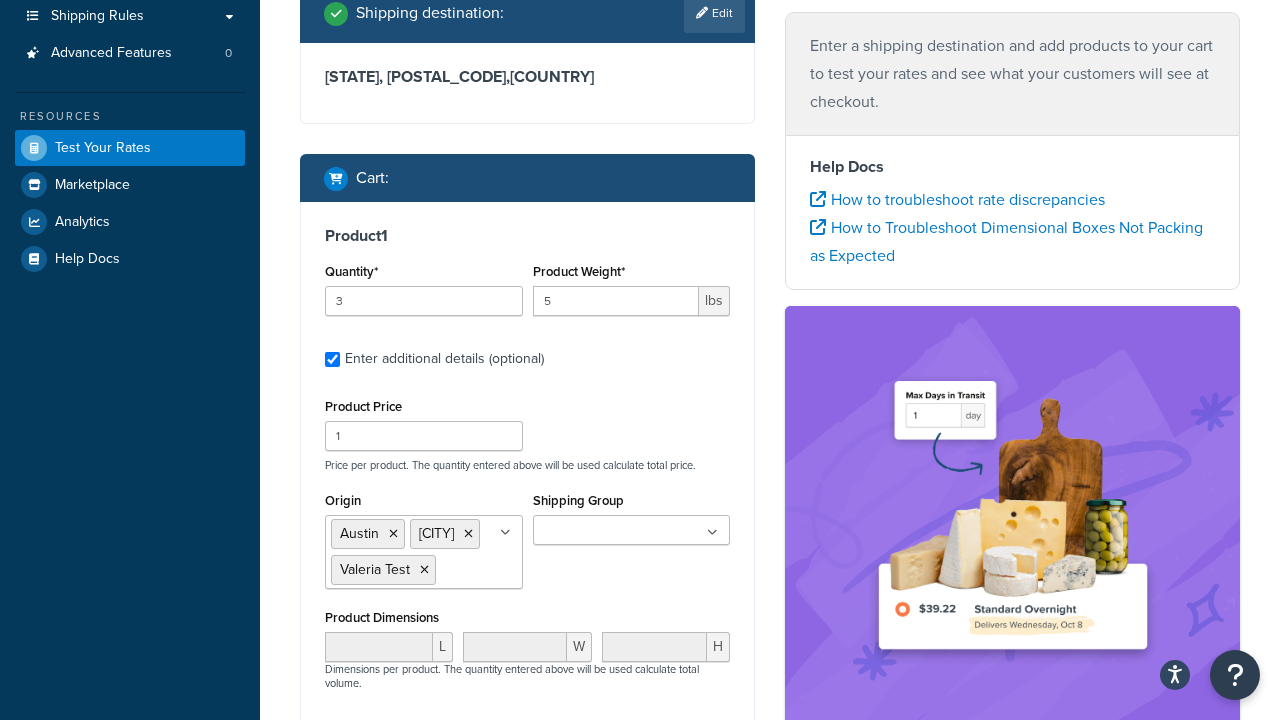 click on "Get Rates" at bounding box center (696, 1021) 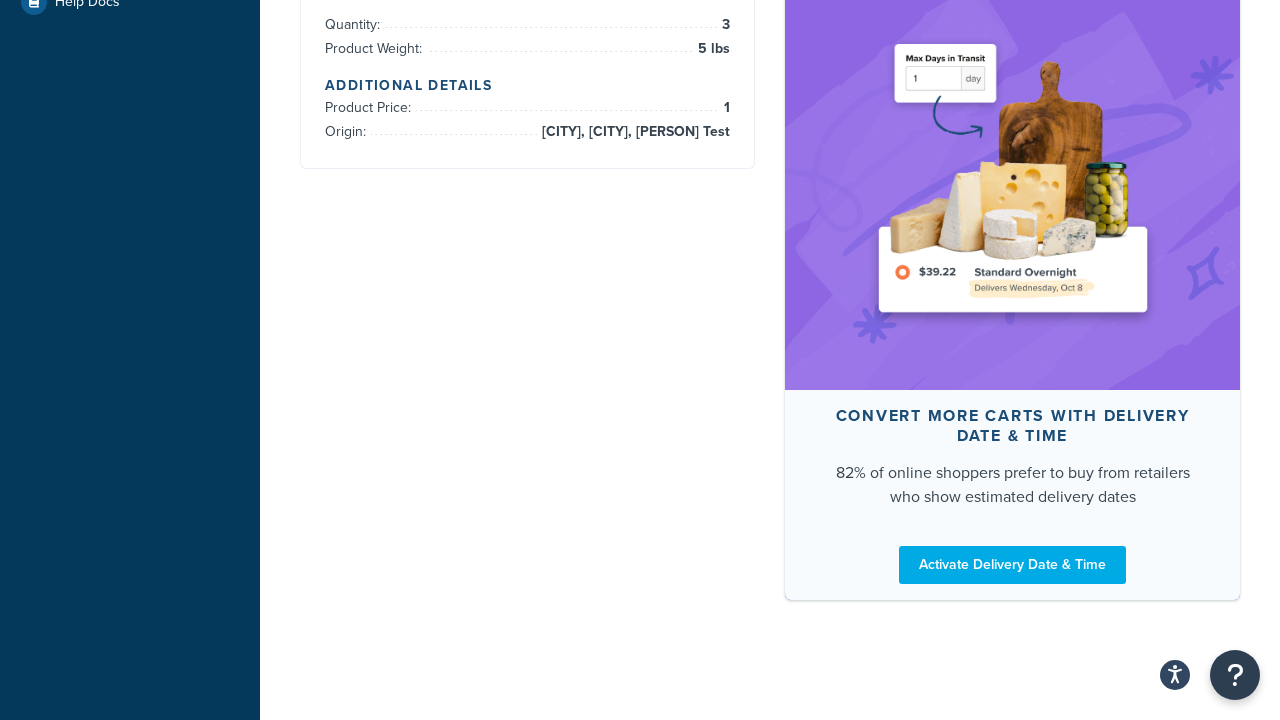 scroll, scrollTop: 776, scrollLeft: 0, axis: vertical 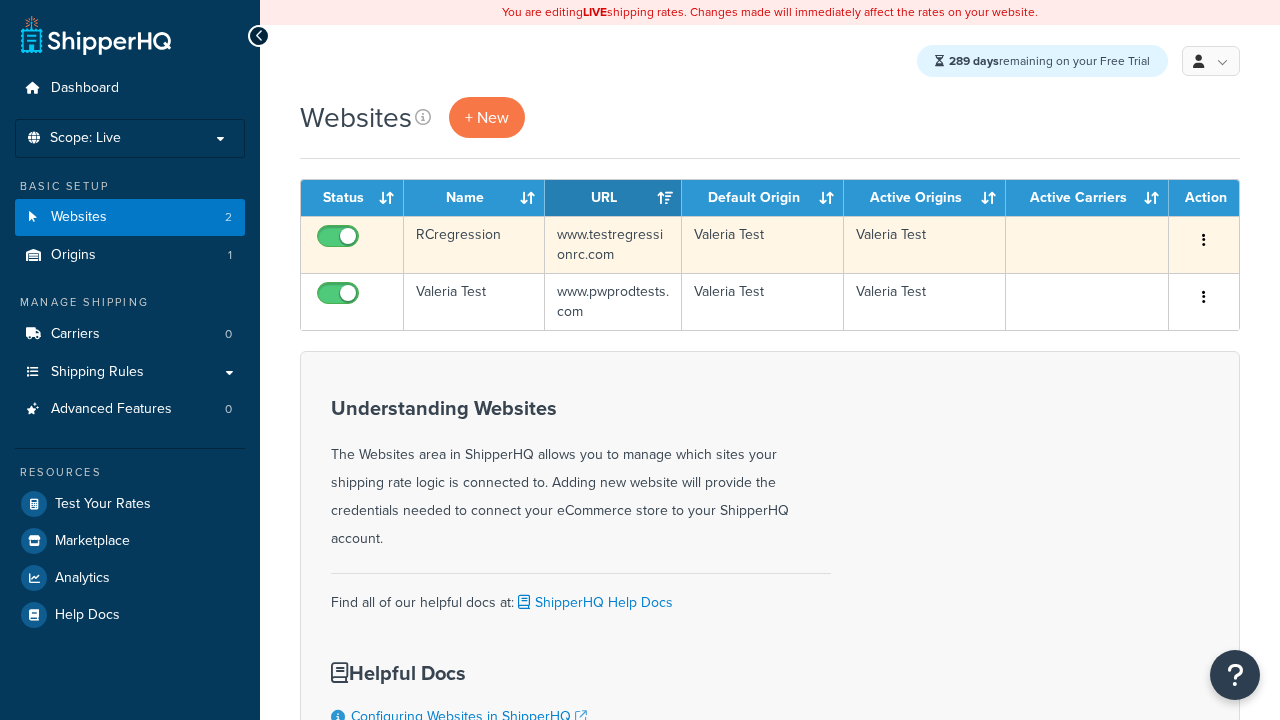 click at bounding box center [1204, 240] 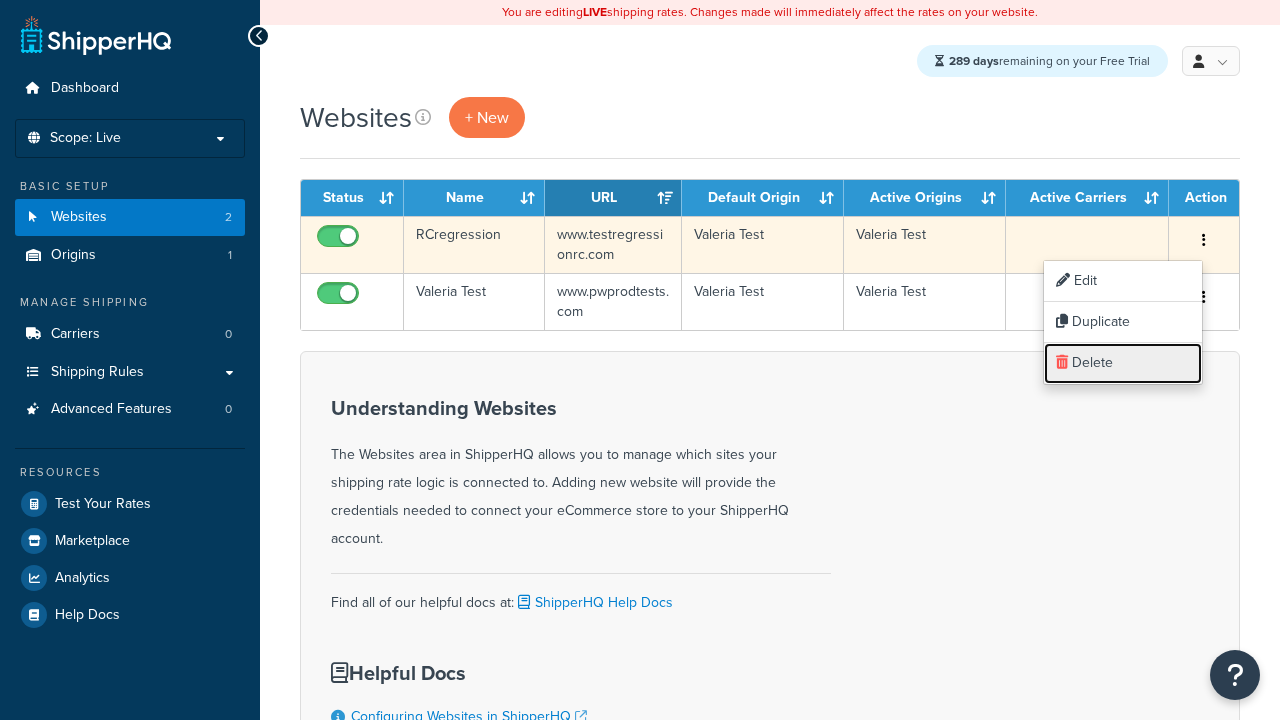 scroll, scrollTop: 0, scrollLeft: 0, axis: both 